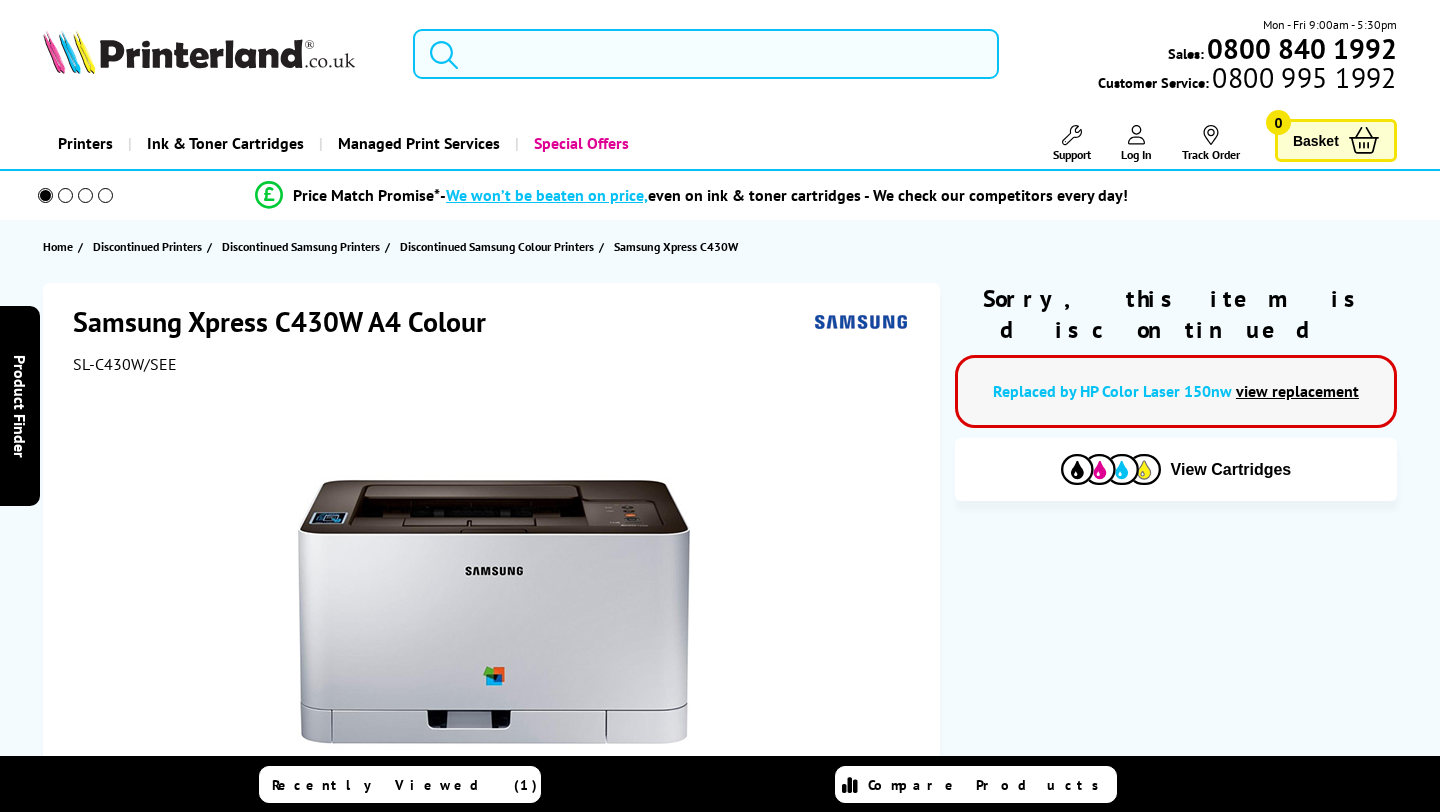 scroll, scrollTop: 40, scrollLeft: 0, axis: vertical 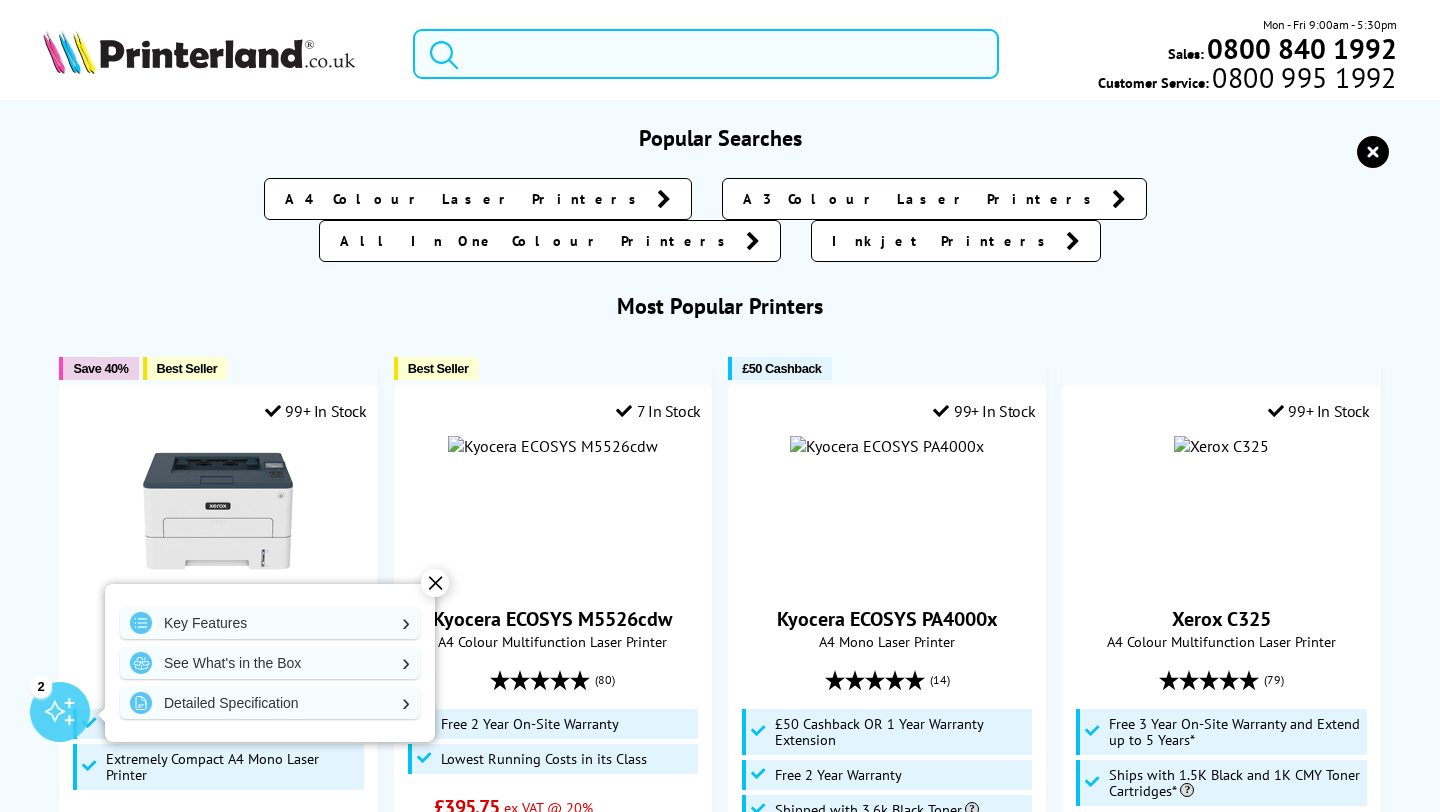 click at bounding box center [705, 54] 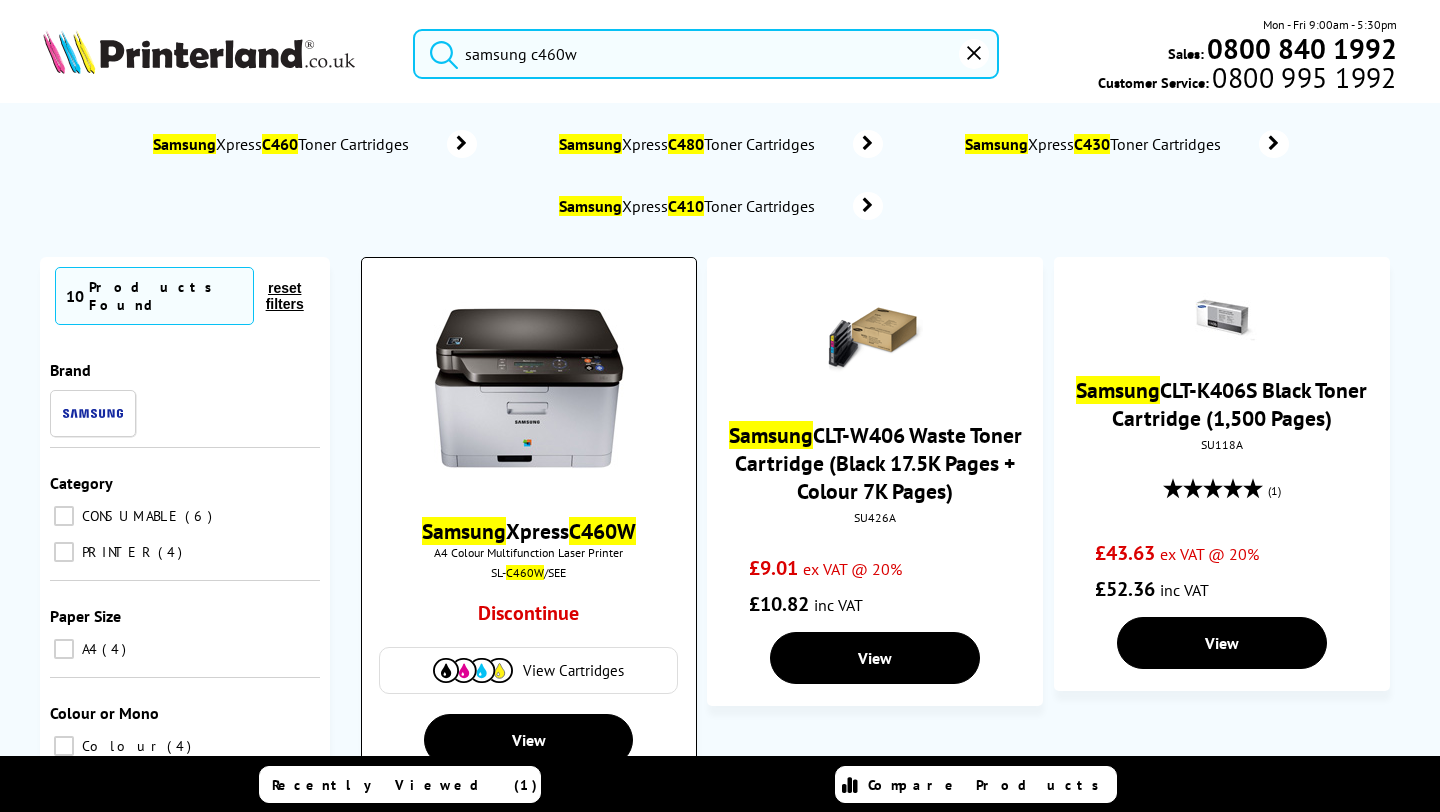 type on "samsung c460w" 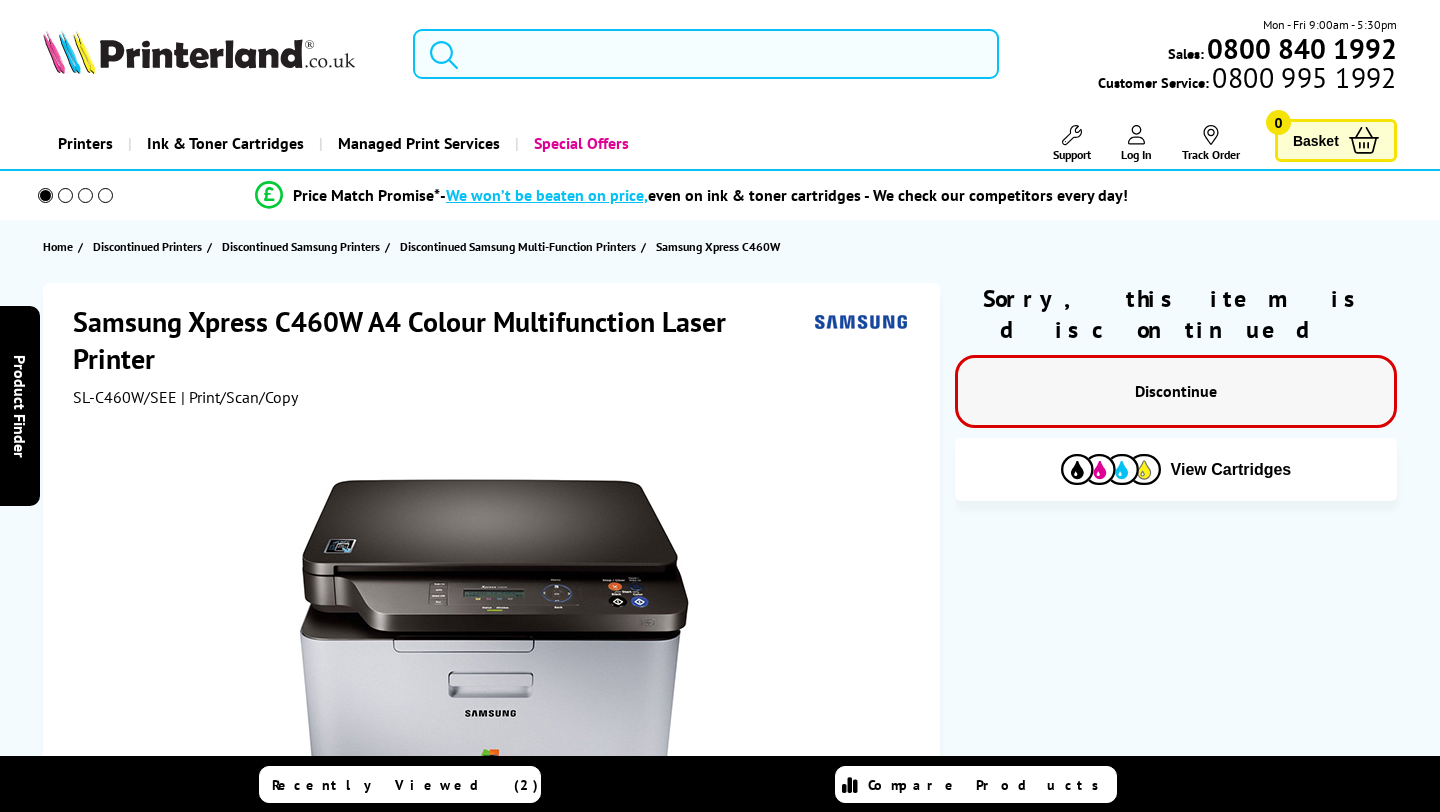 scroll, scrollTop: 0, scrollLeft: 0, axis: both 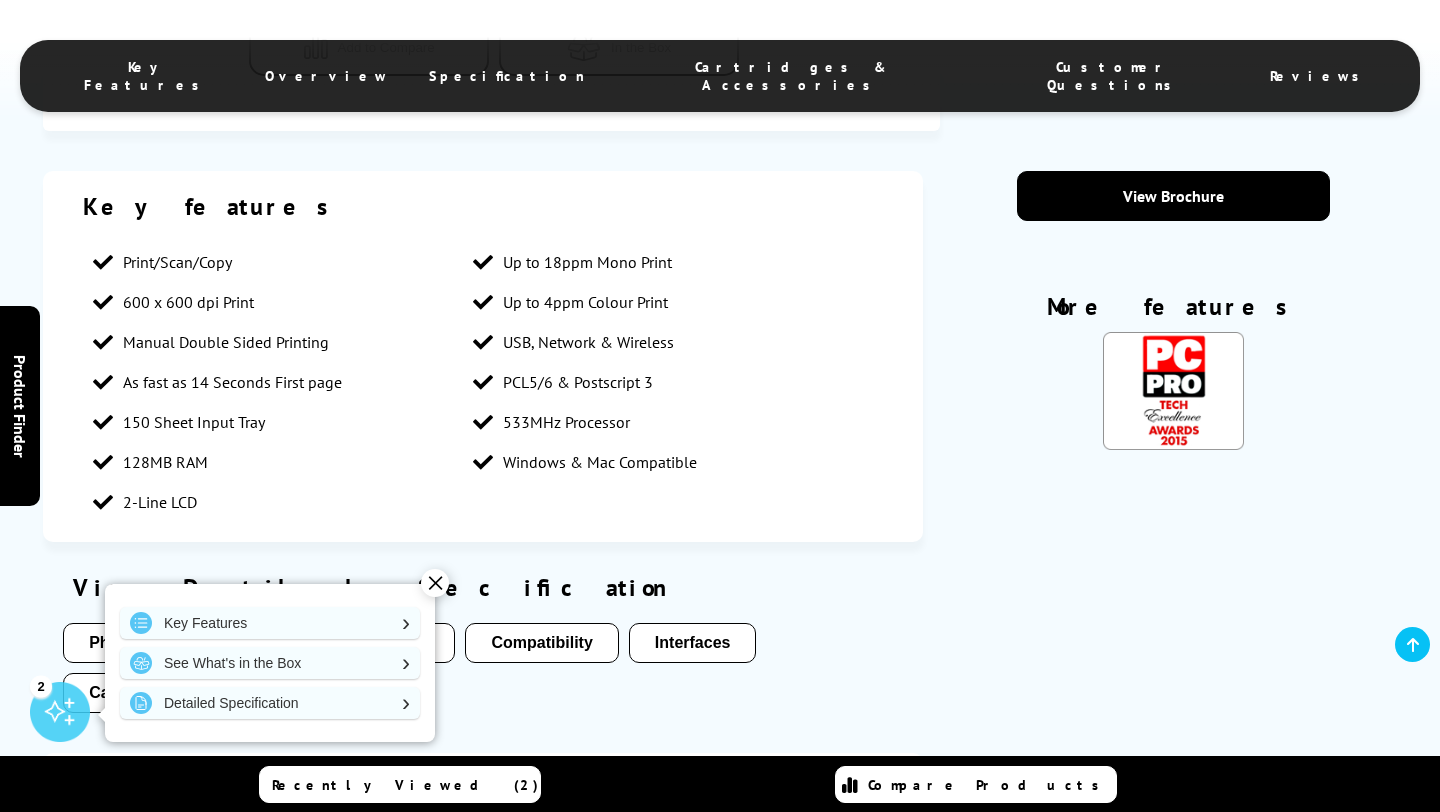 click on "Interfaces" at bounding box center (169, 643) 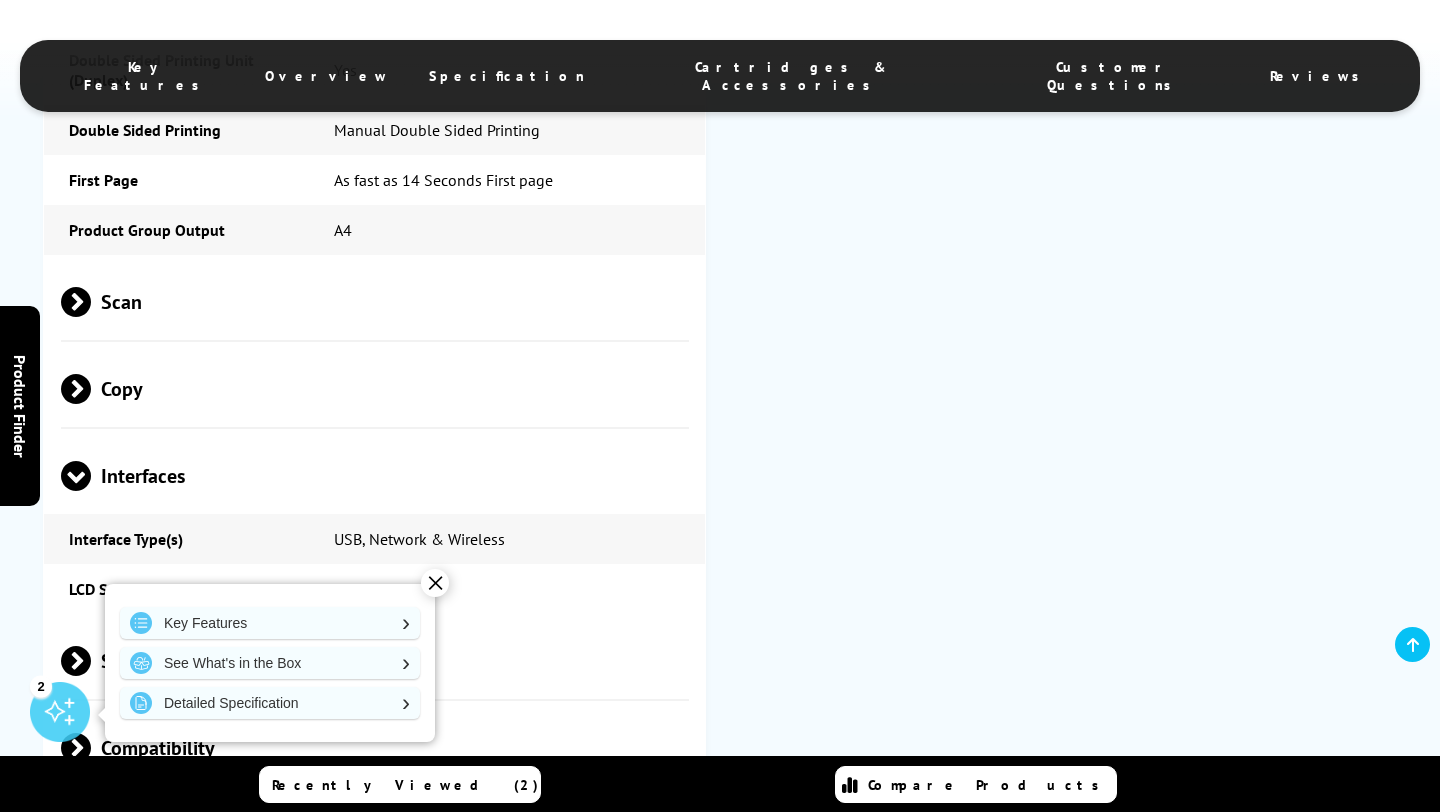 scroll, scrollTop: 2551, scrollLeft: 0, axis: vertical 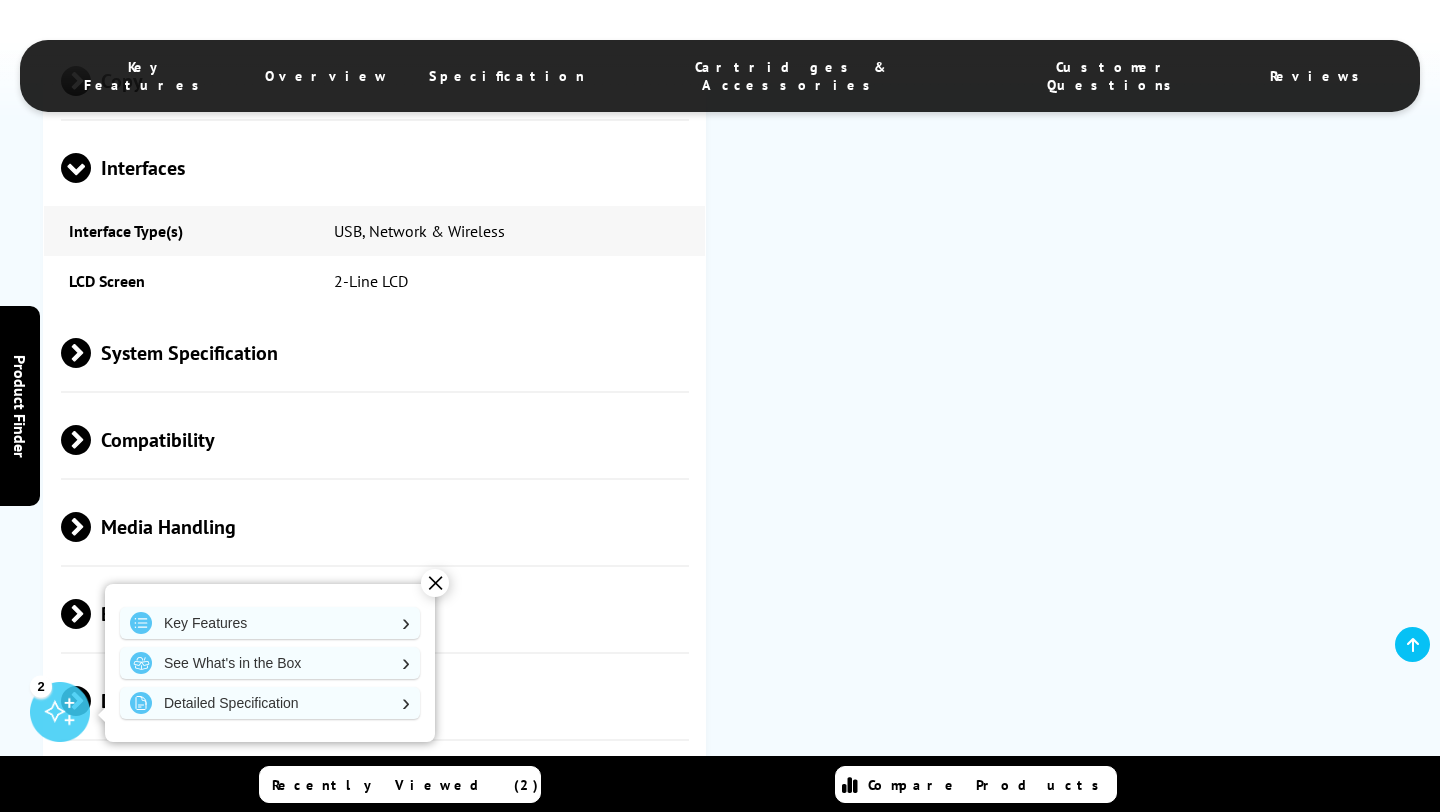 type 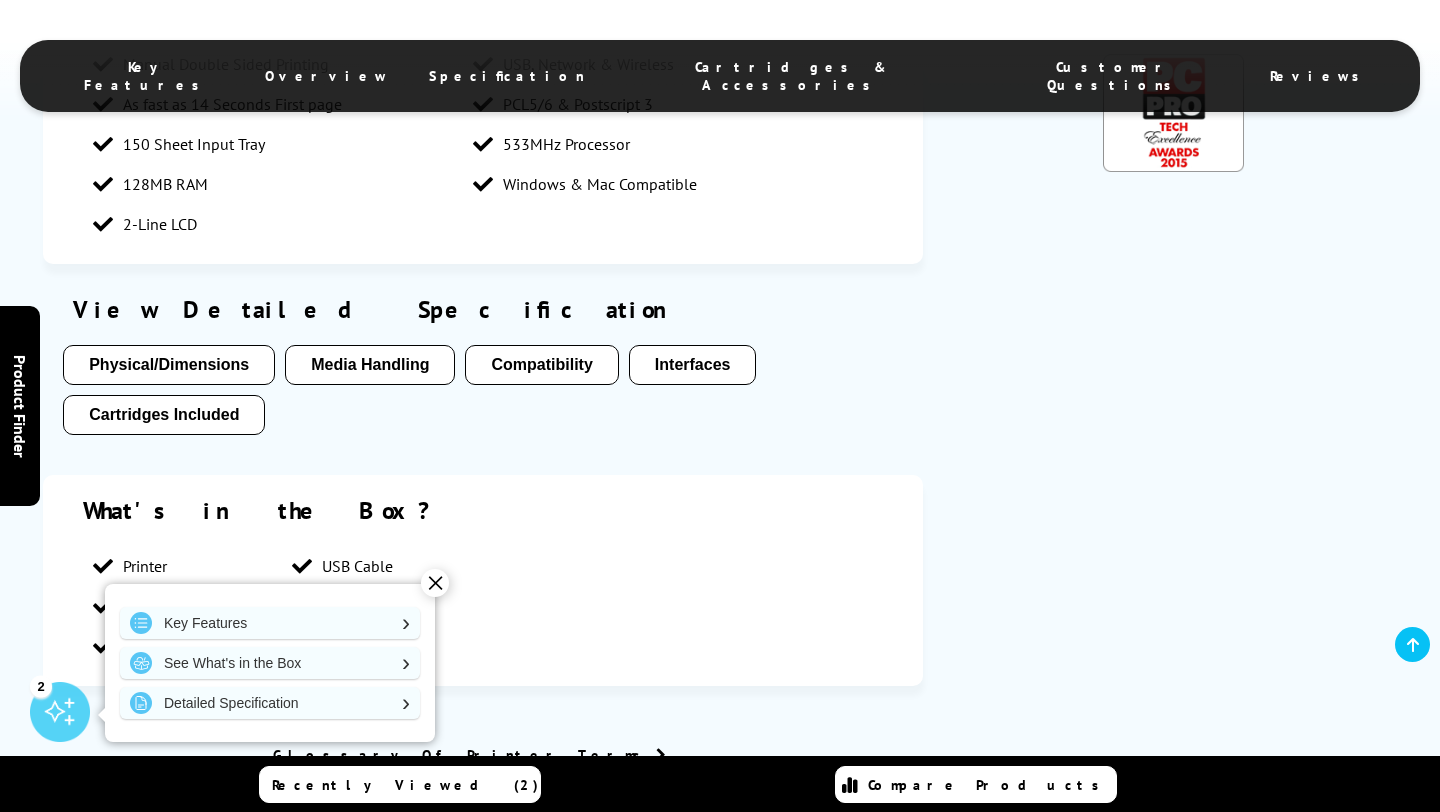 click on "✕" at bounding box center [435, 583] 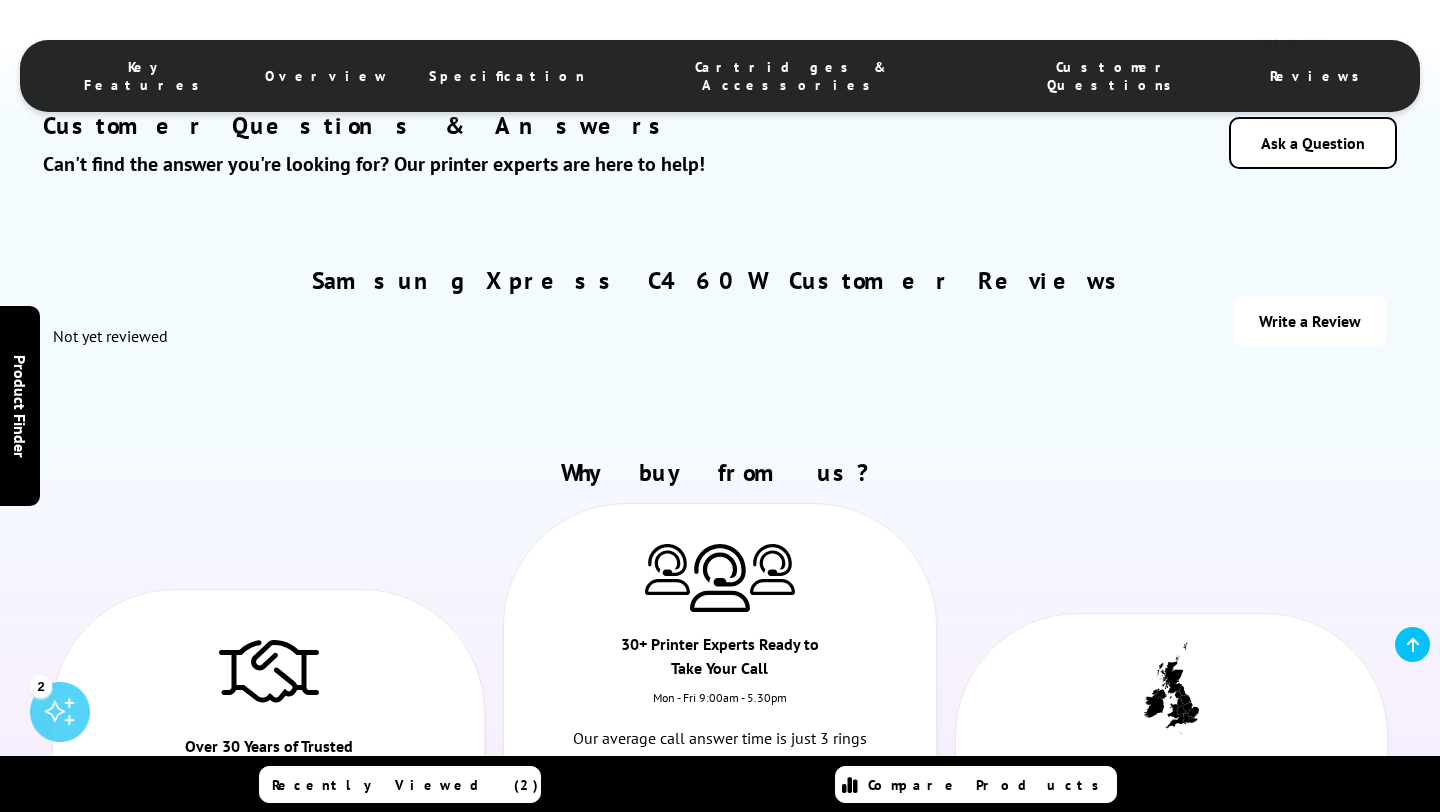 scroll, scrollTop: 5511, scrollLeft: 0, axis: vertical 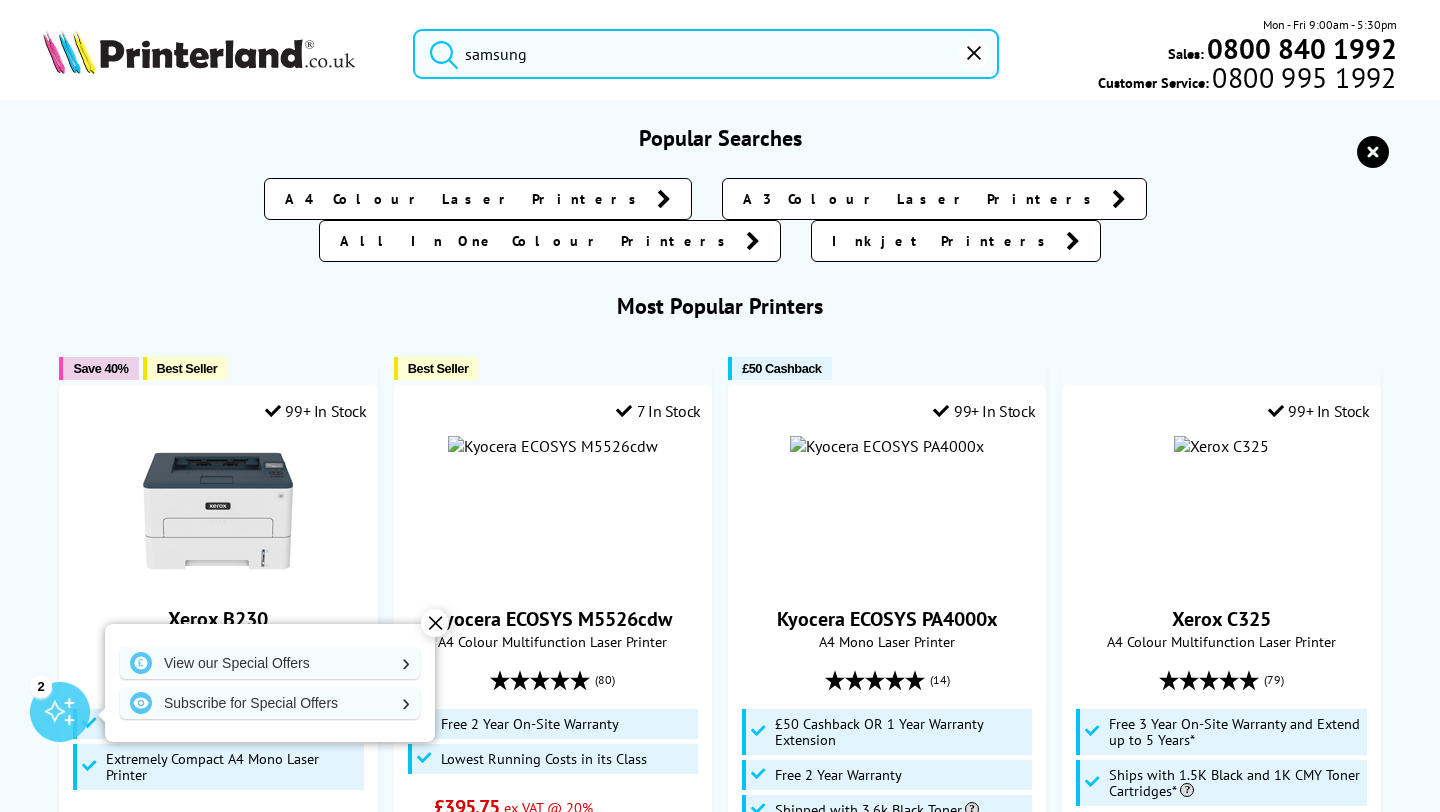 click on "samsung" at bounding box center [705, 54] 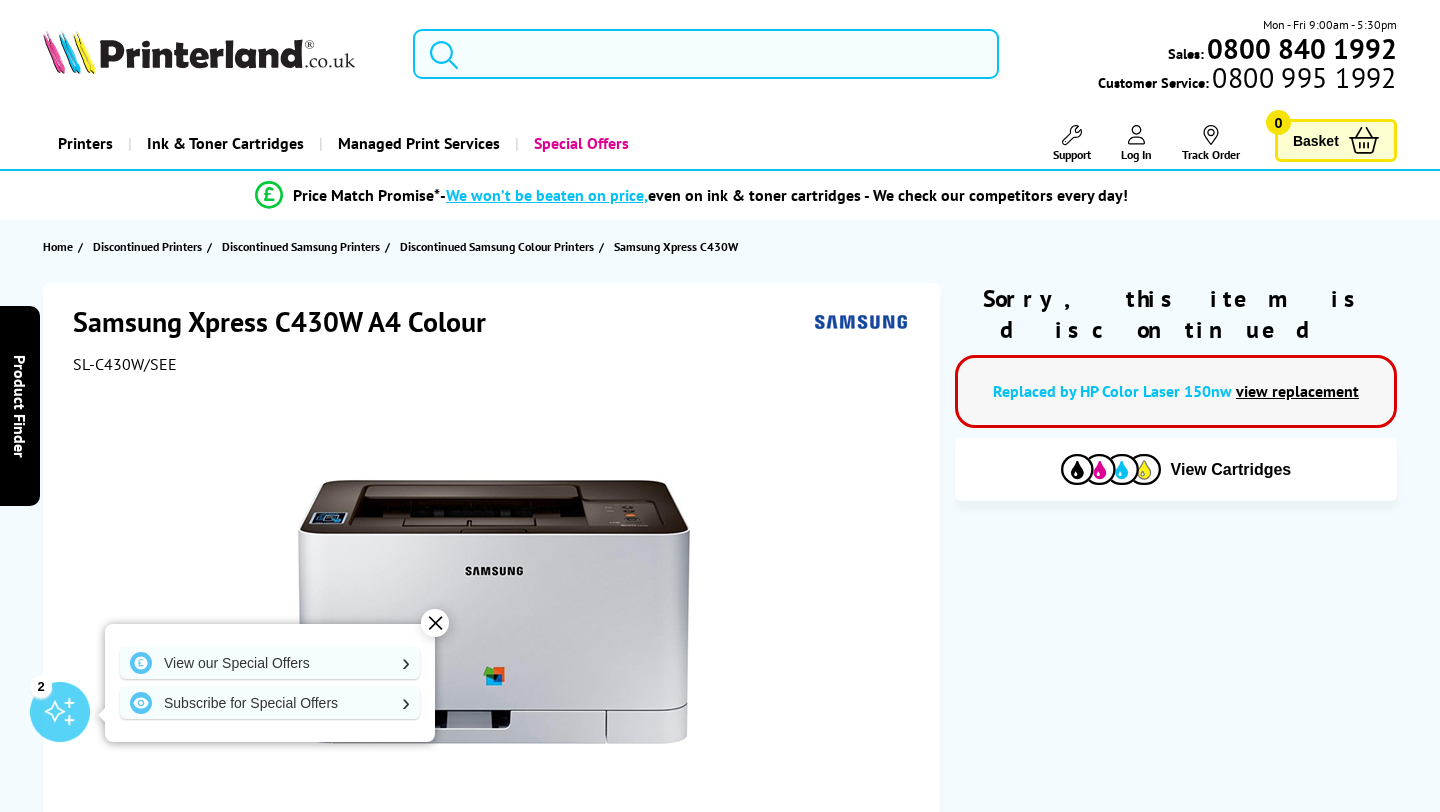 type 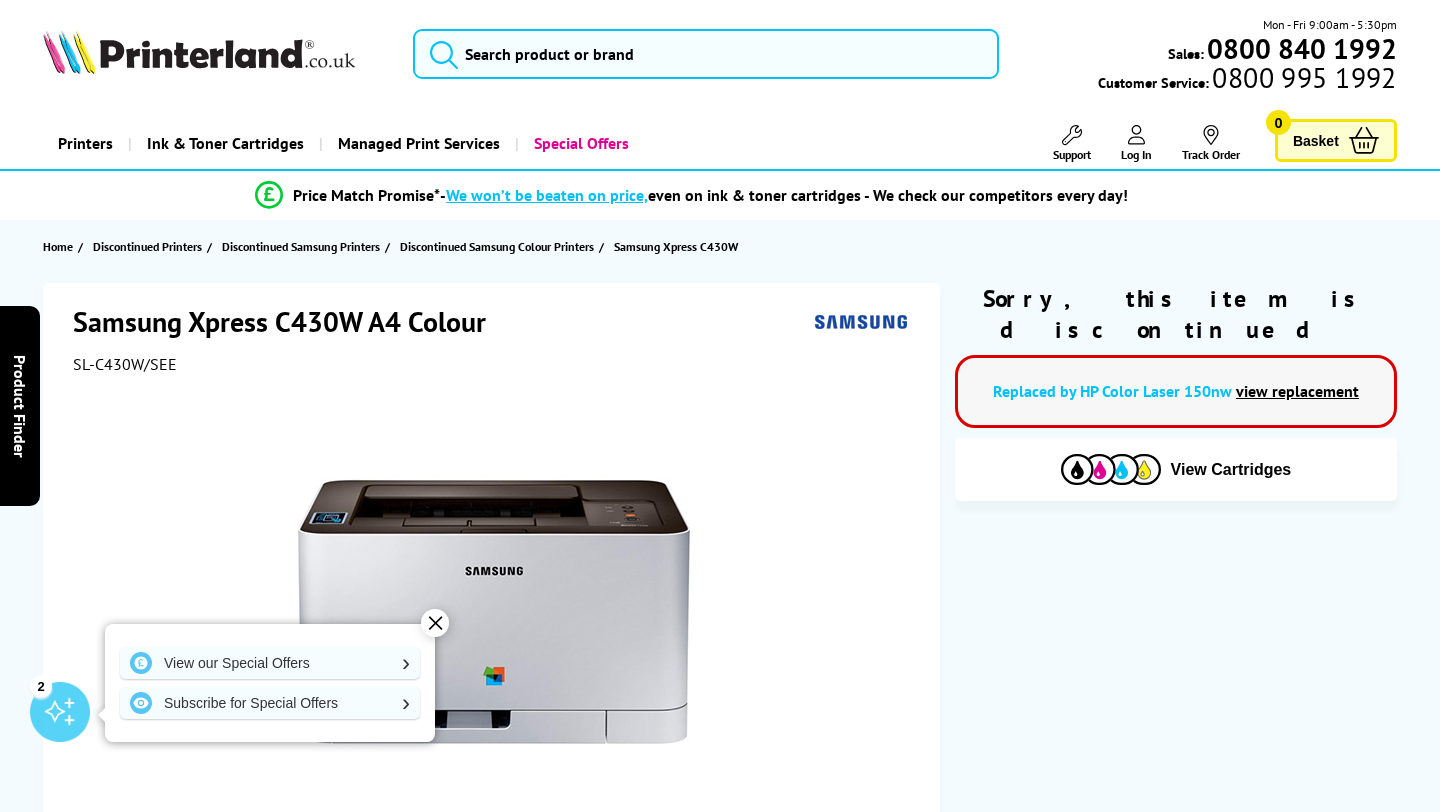 click at bounding box center [199, 52] 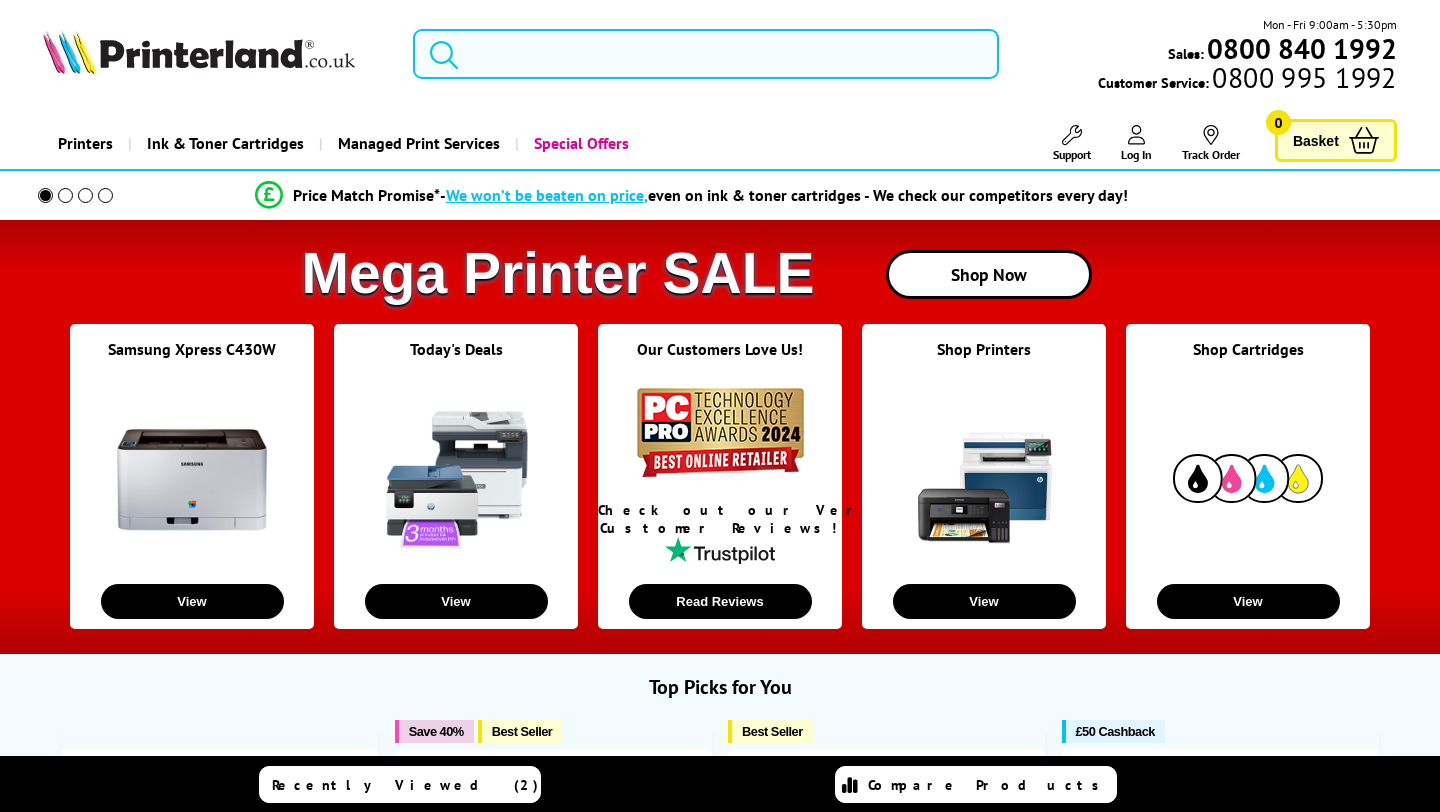 scroll, scrollTop: 0, scrollLeft: 0, axis: both 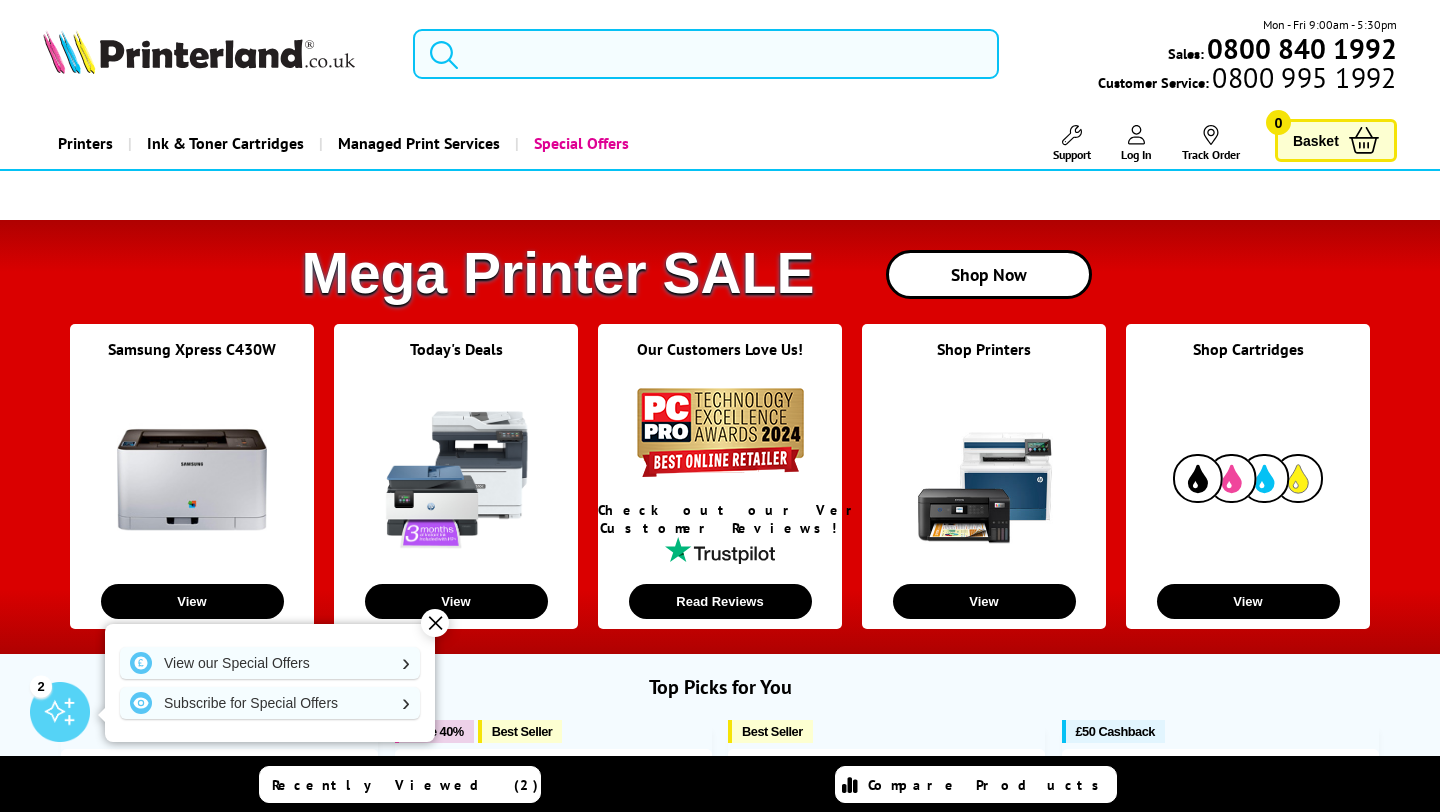 click at bounding box center [705, 54] 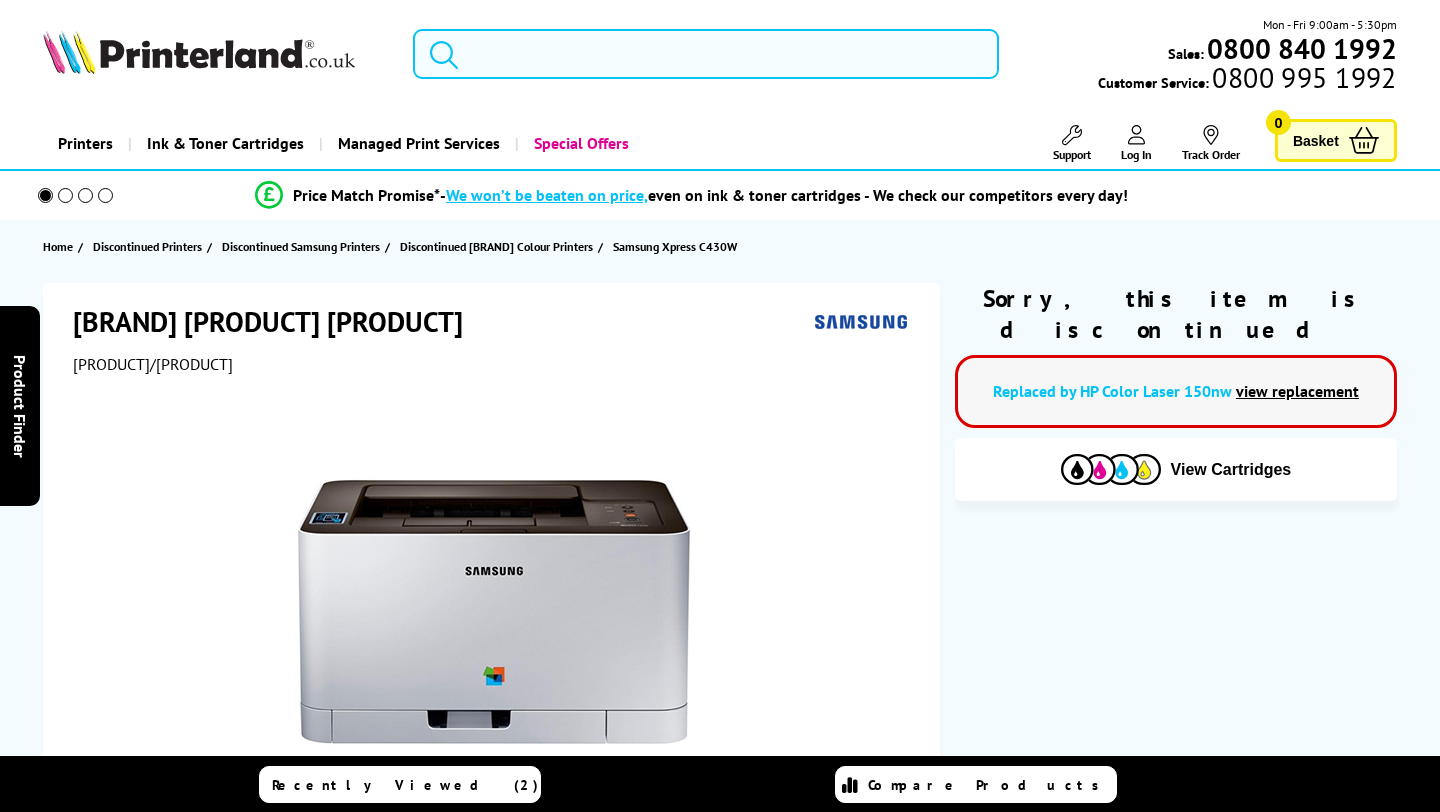 scroll, scrollTop: 0, scrollLeft: 0, axis: both 